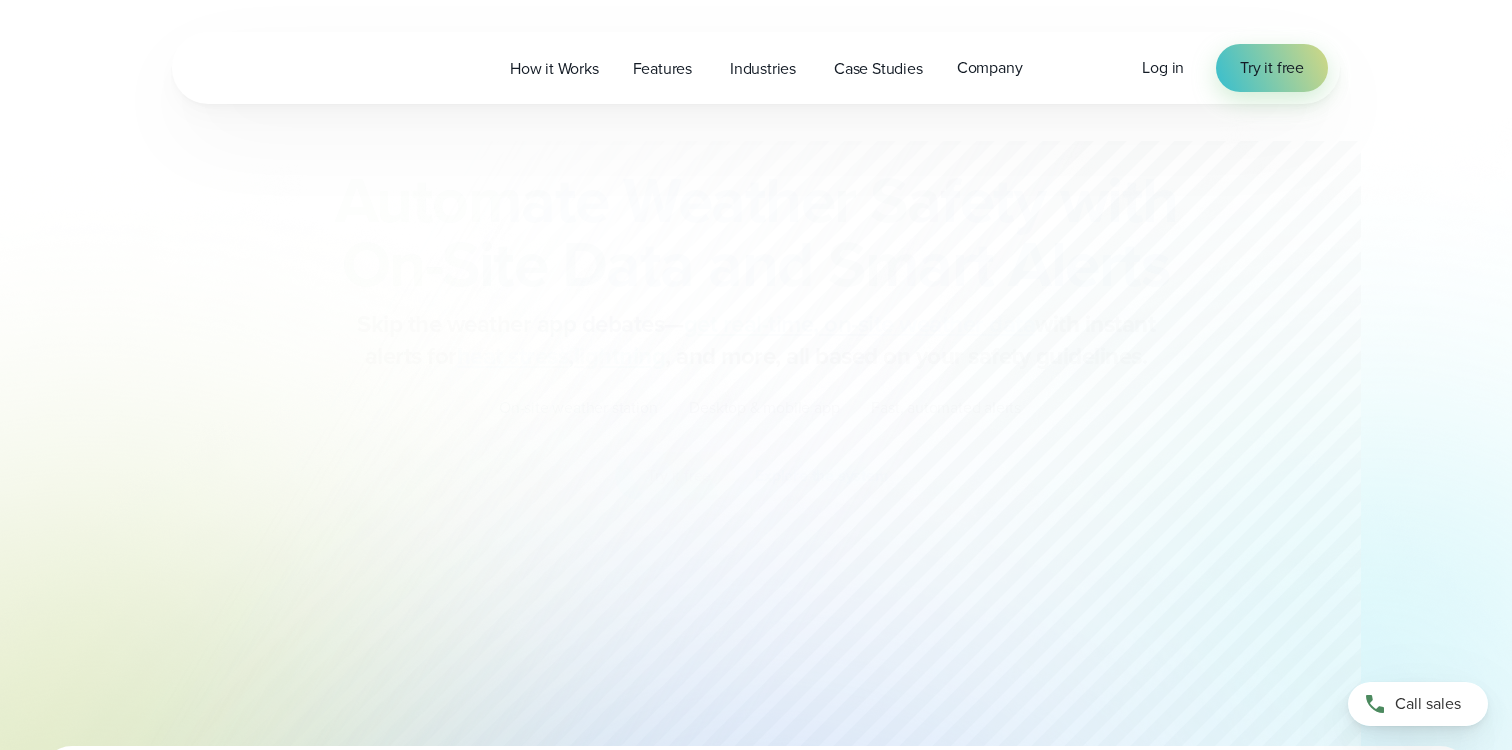 scroll, scrollTop: 0, scrollLeft: 0, axis: both 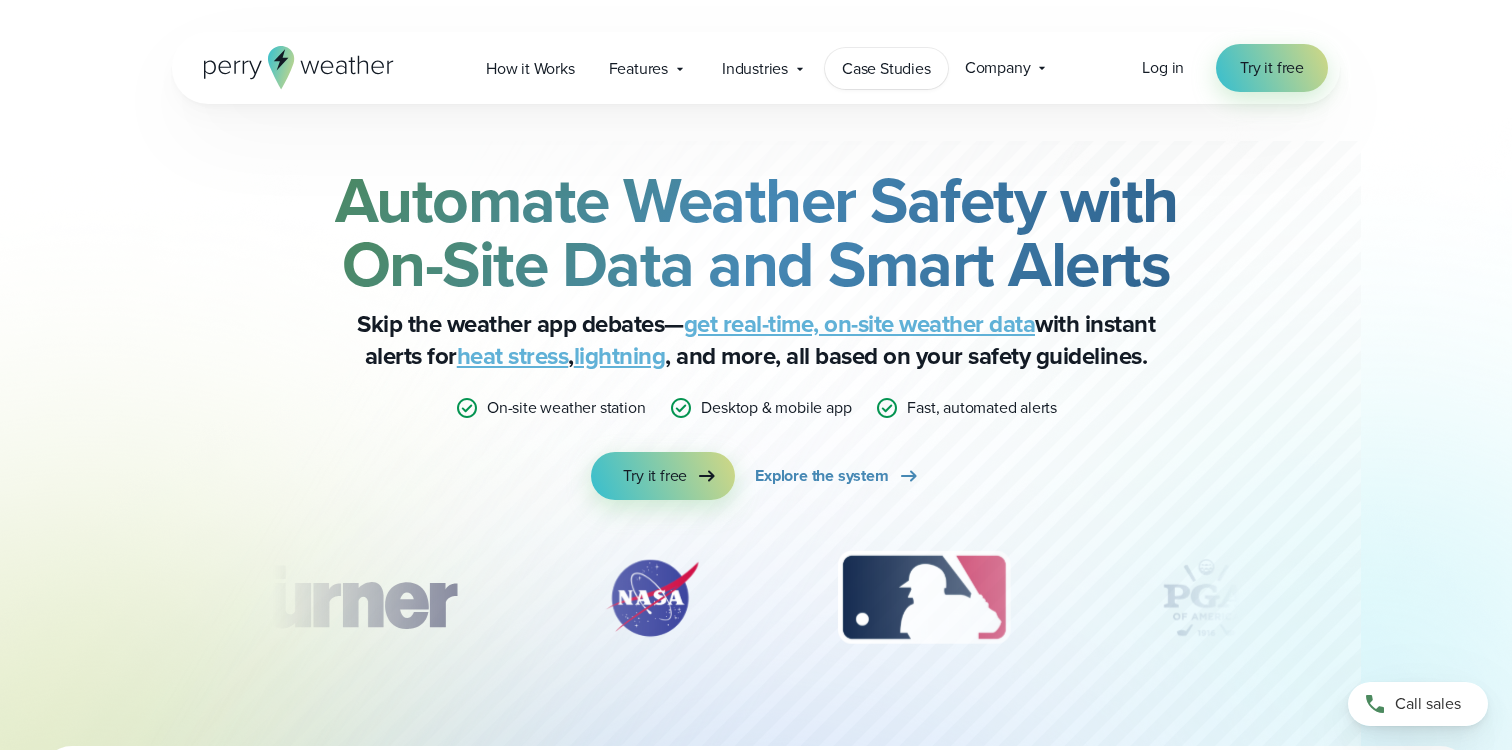 click on "Case Studies" at bounding box center (886, 69) 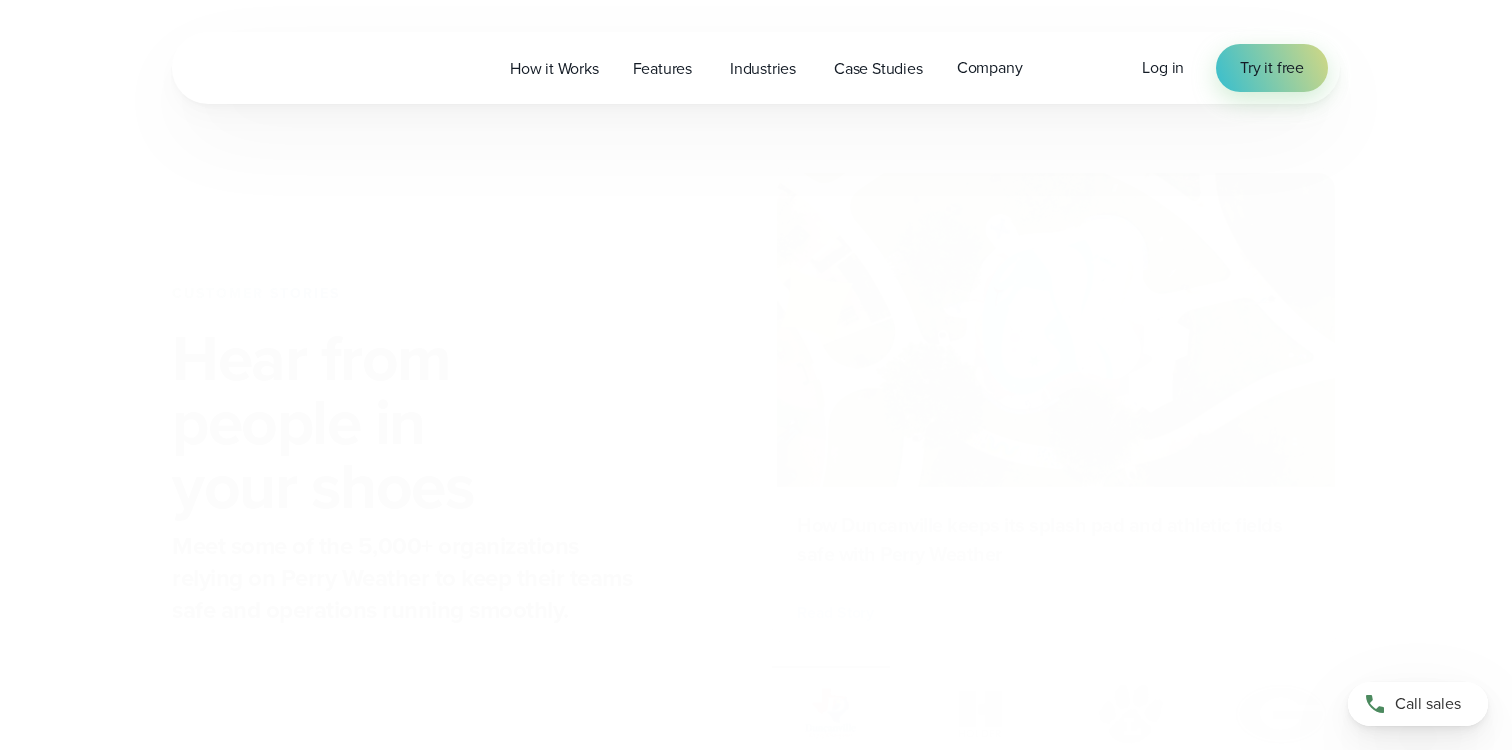 scroll, scrollTop: 0, scrollLeft: 0, axis: both 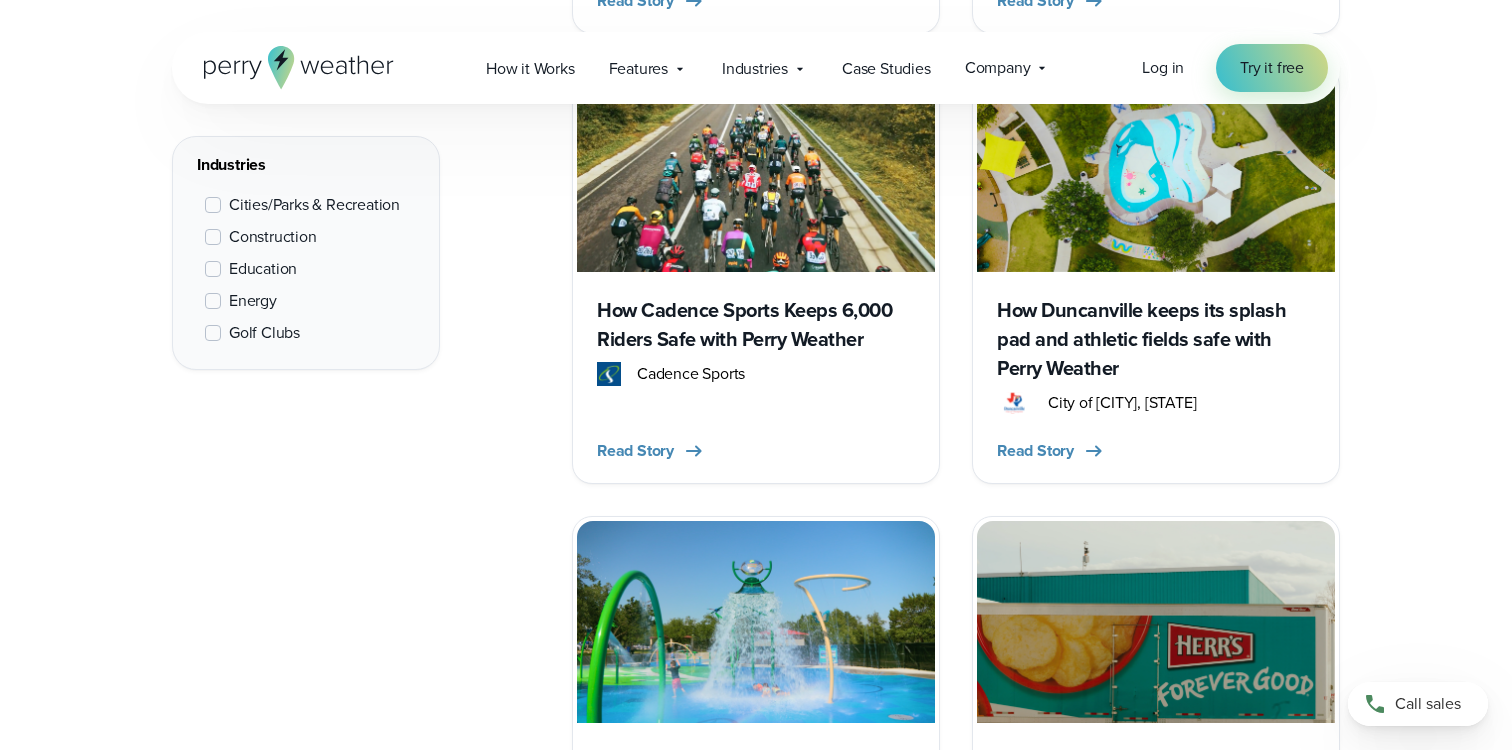 click on "How Cadence Sports Keeps 6,000 Riders Safe with Perry Weather" at bounding box center [756, 325] 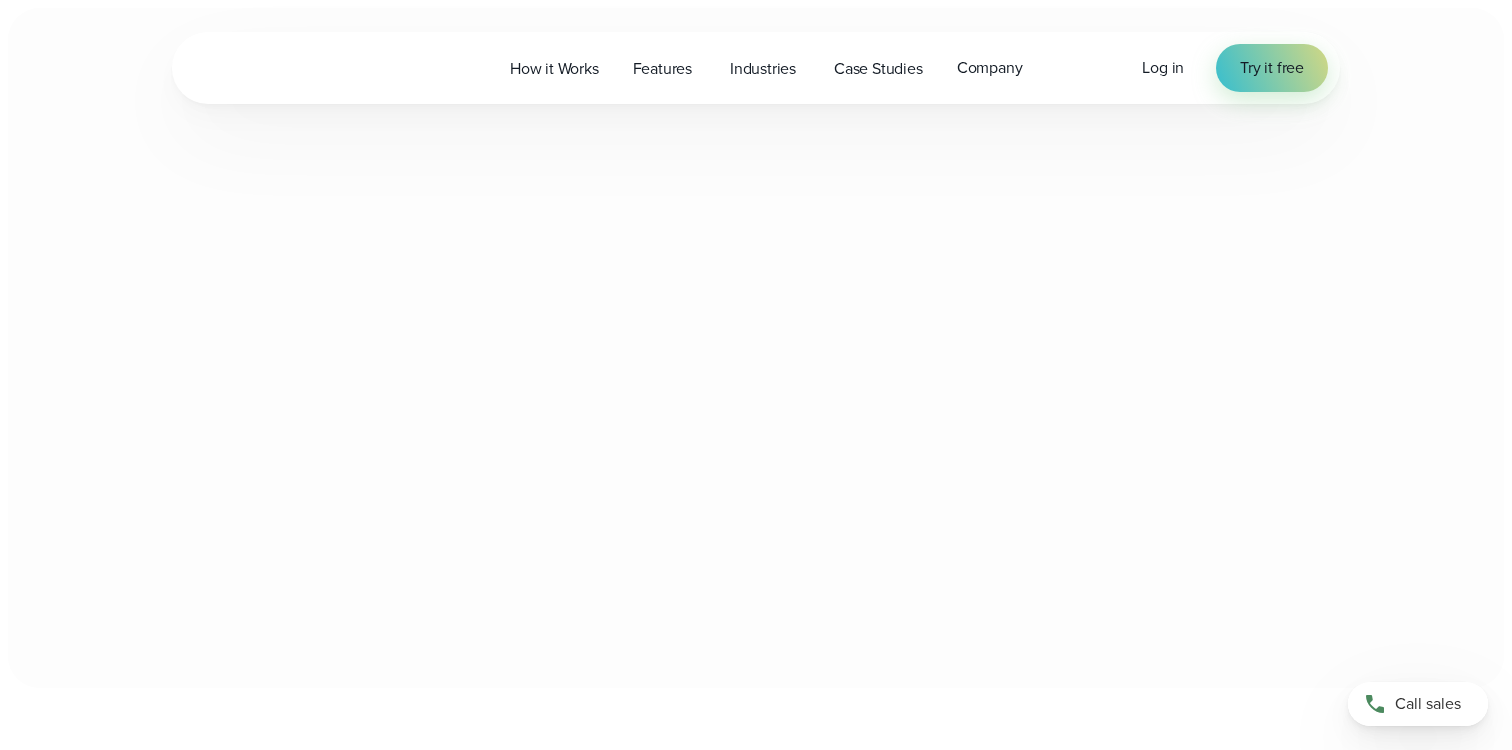 scroll, scrollTop: 0, scrollLeft: 0, axis: both 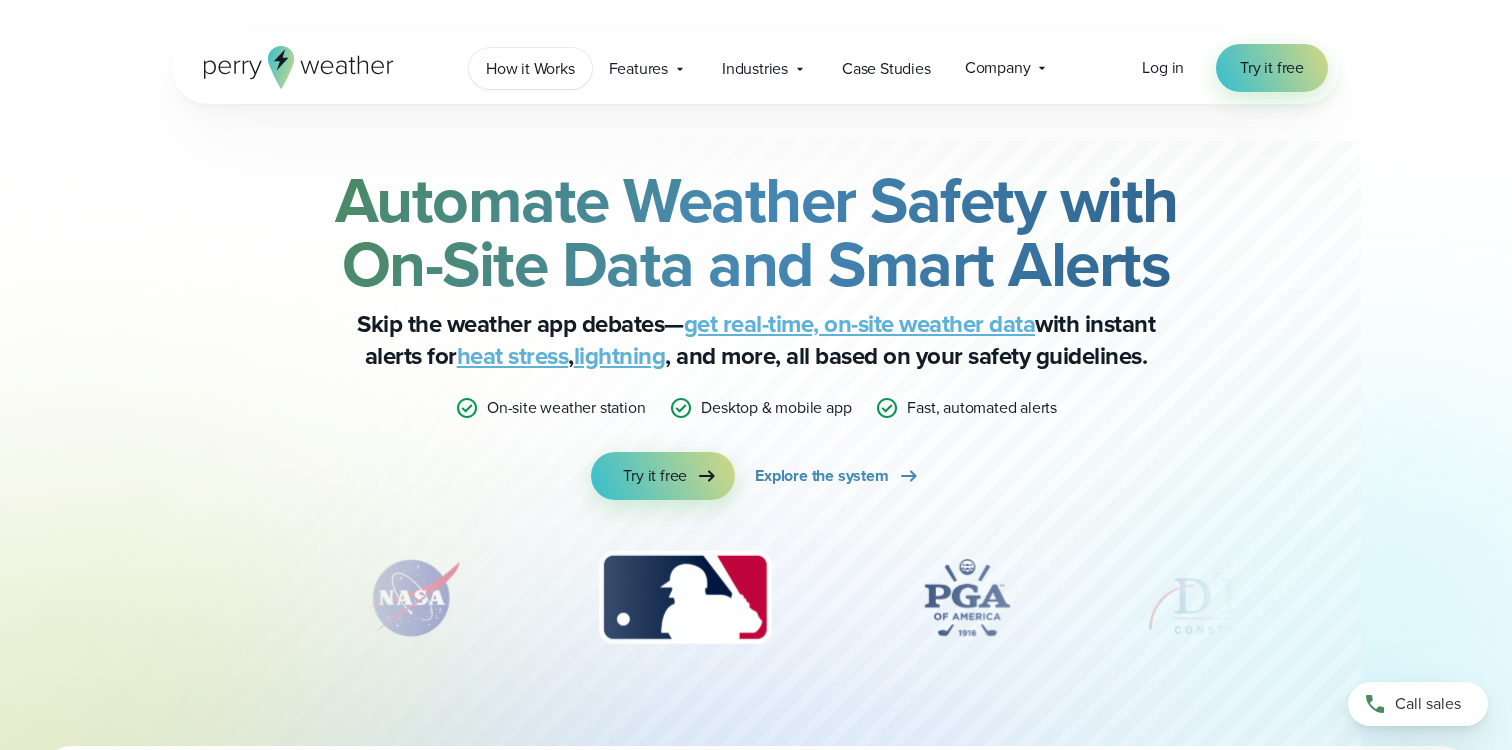 click on "How it Works" at bounding box center [530, 69] 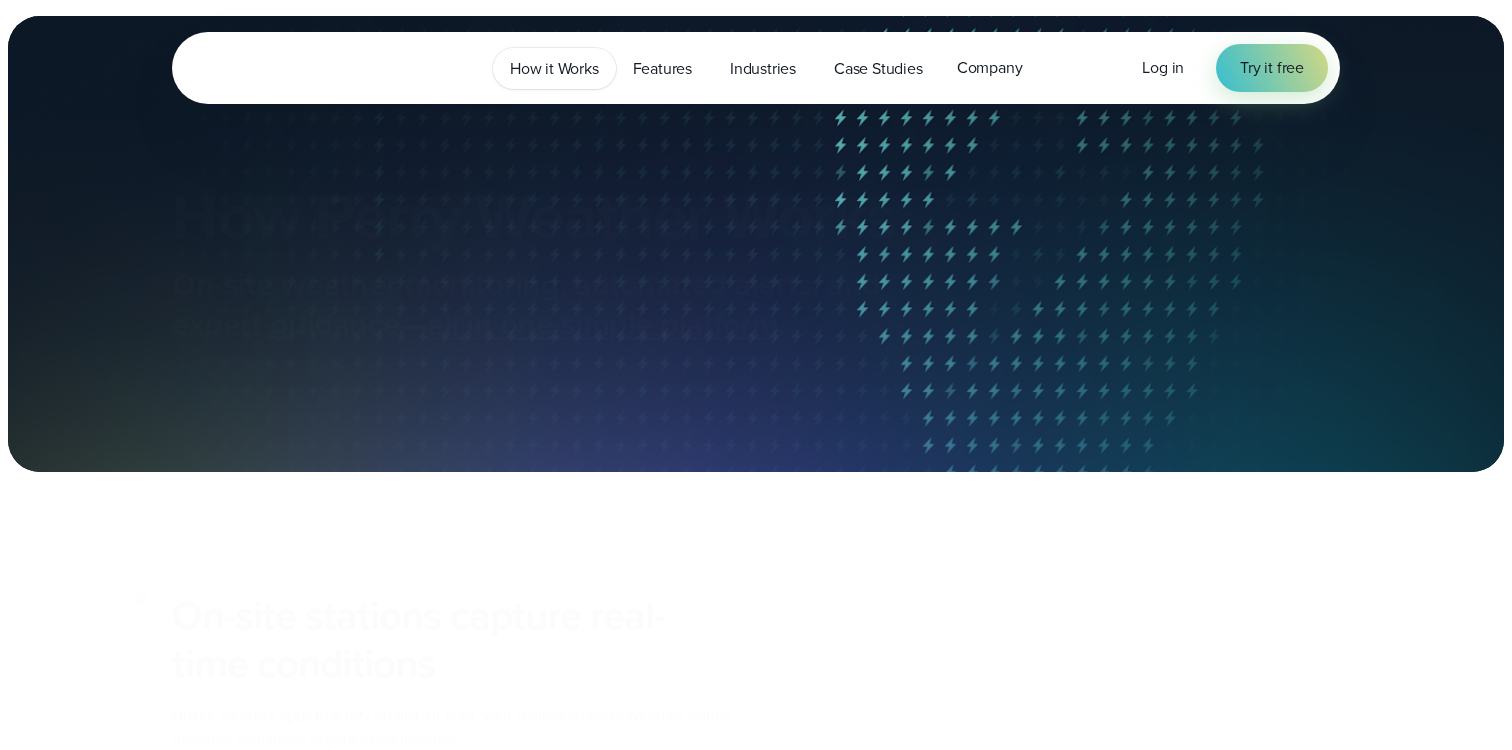 scroll, scrollTop: 0, scrollLeft: 0, axis: both 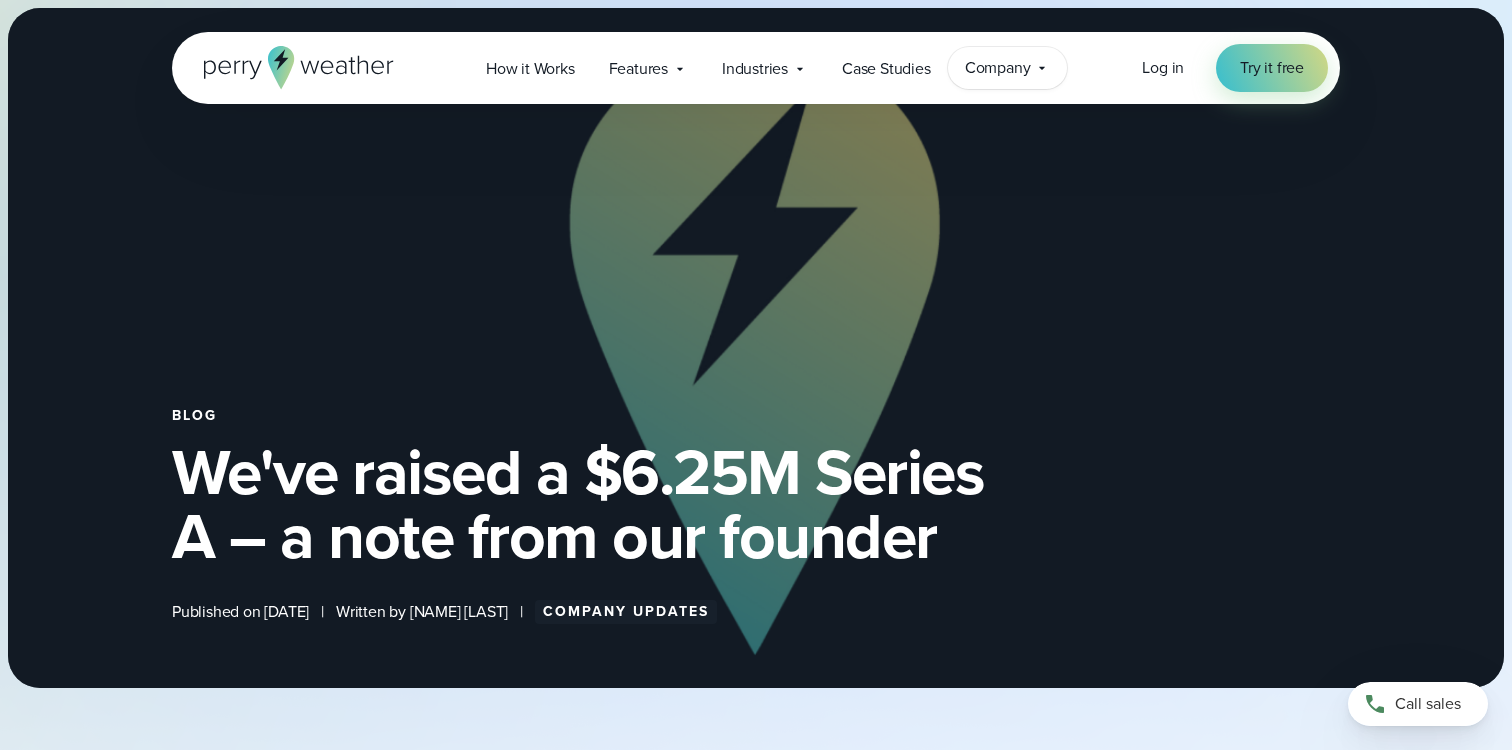 click on "Company" at bounding box center [998, 68] 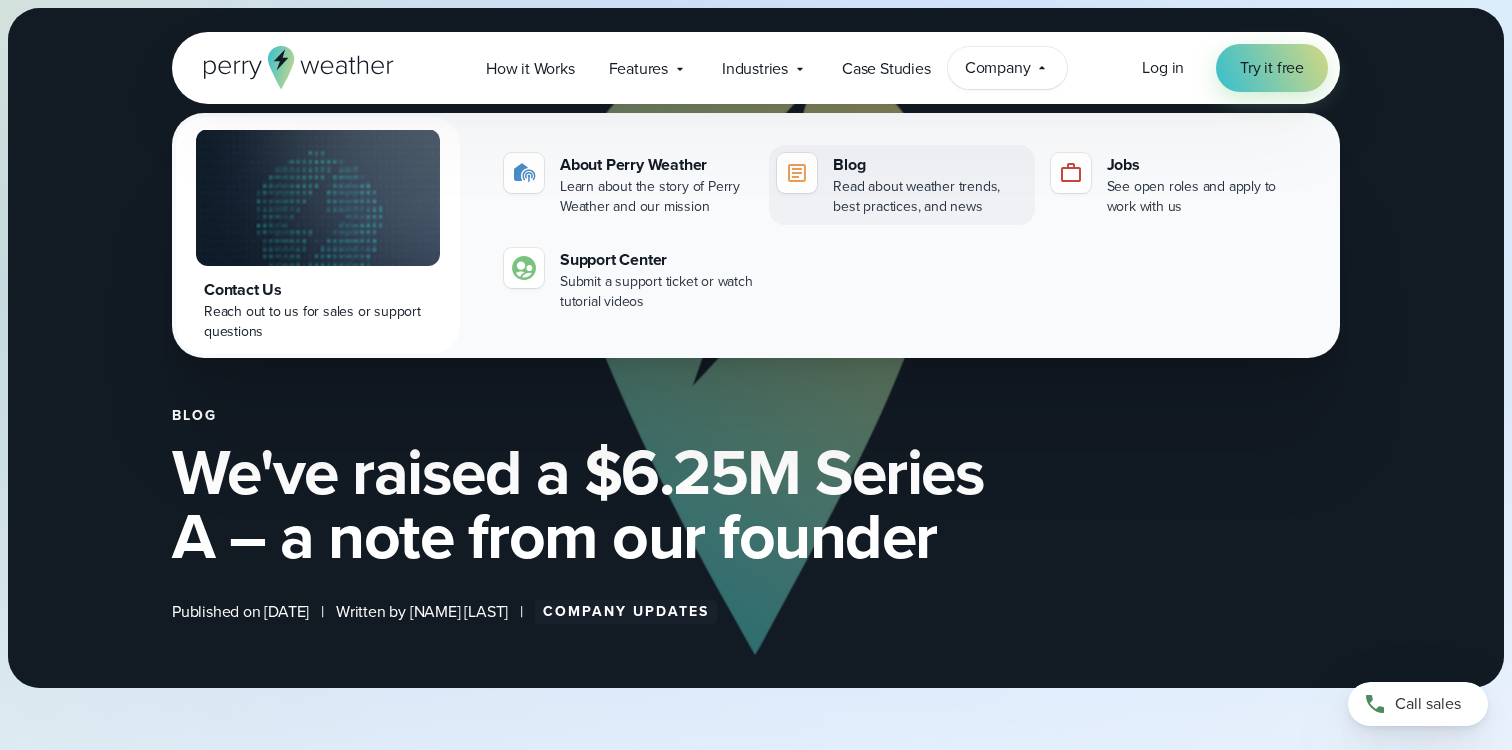 click at bounding box center (797, 173) 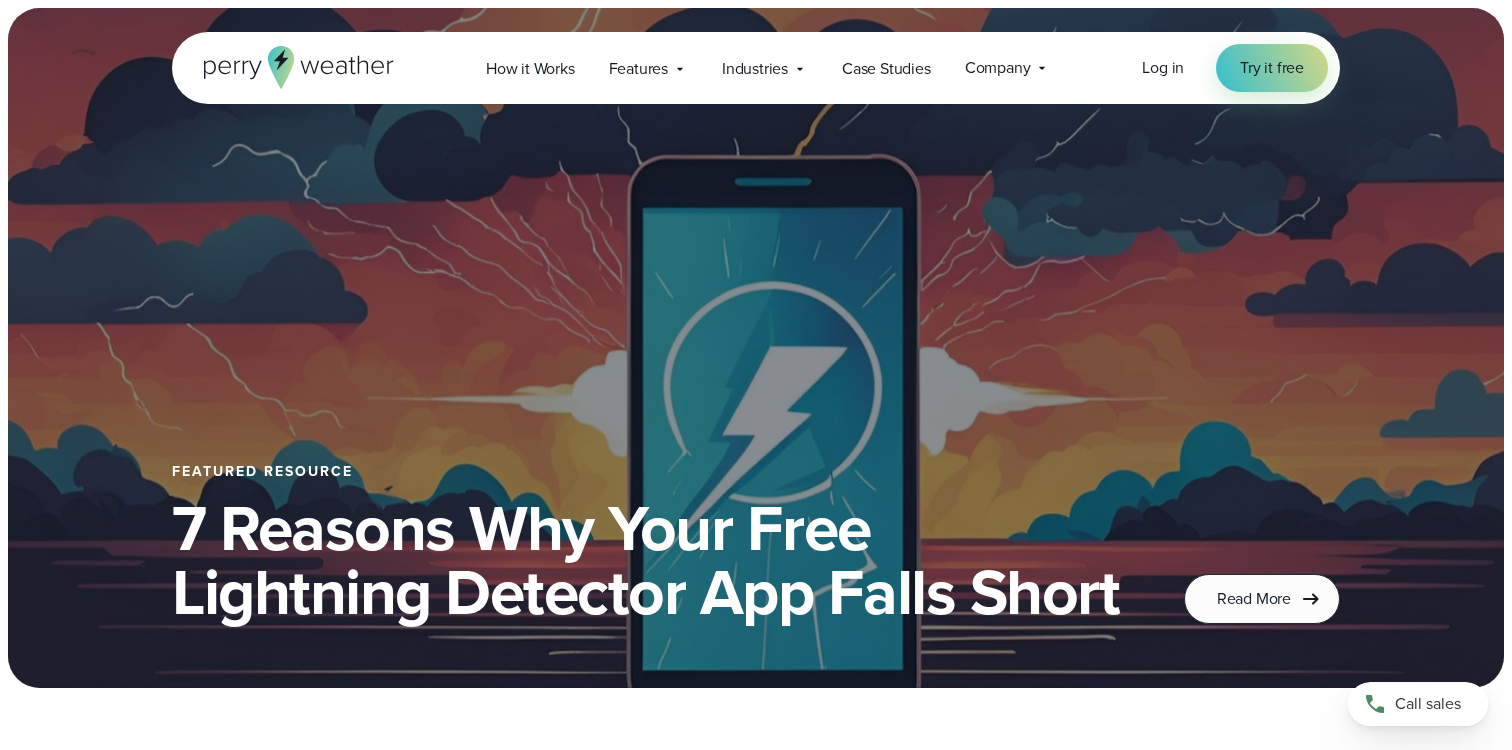 scroll, scrollTop: 0, scrollLeft: 0, axis: both 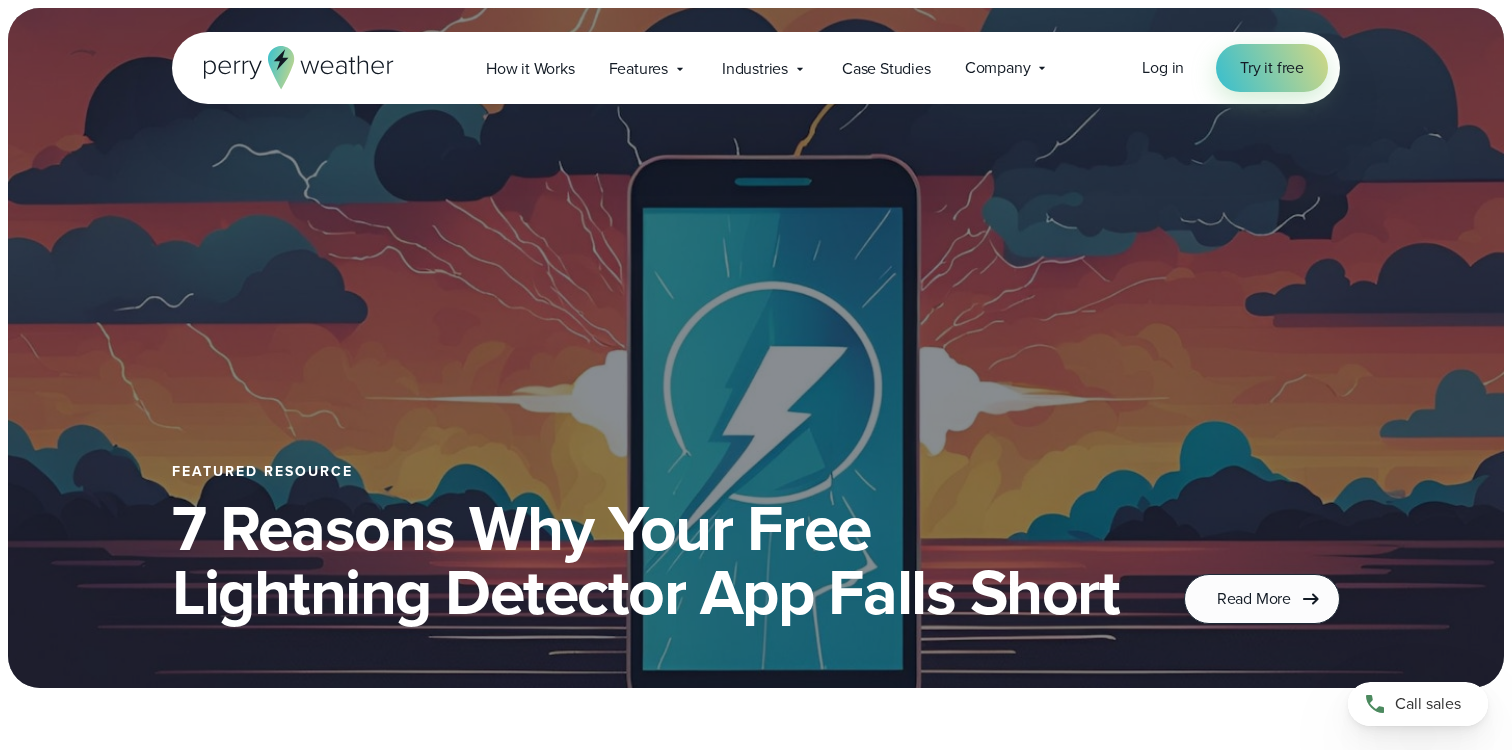 click 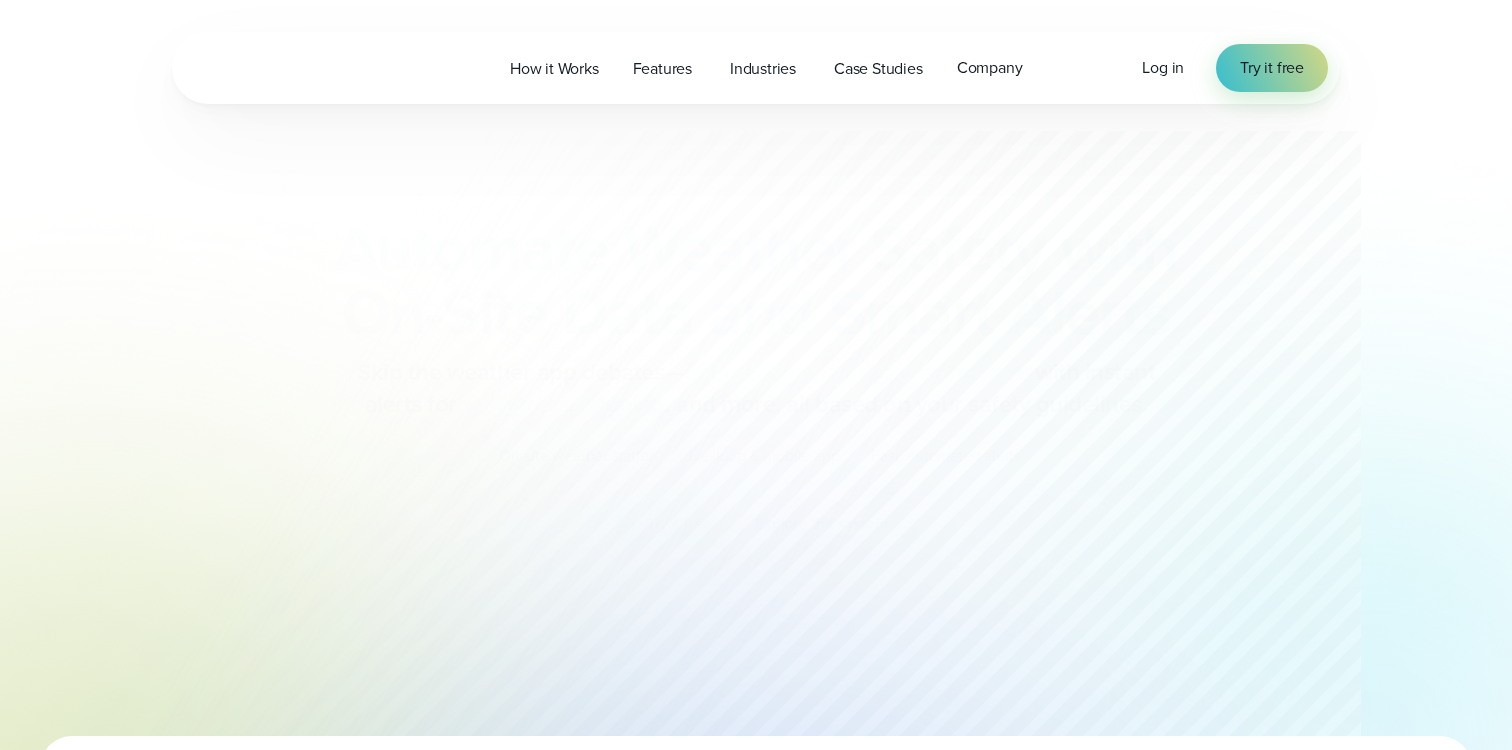 scroll, scrollTop: 0, scrollLeft: 0, axis: both 